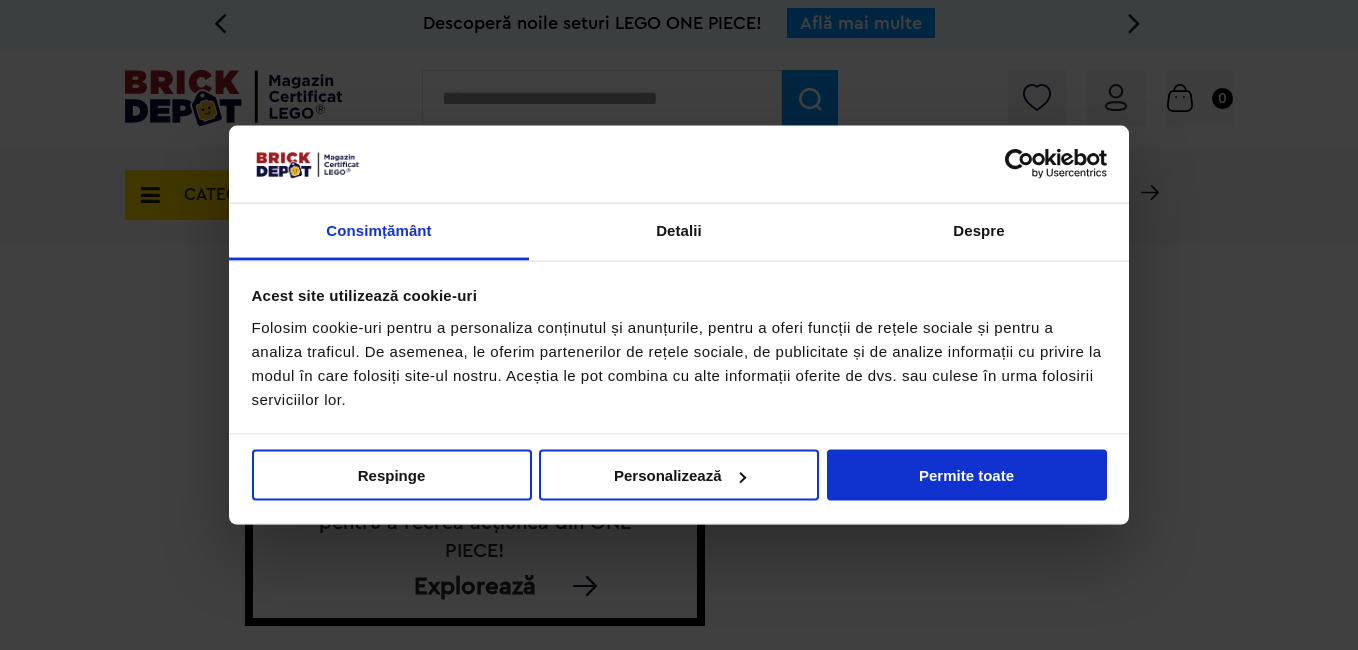 scroll, scrollTop: 0, scrollLeft: 0, axis: both 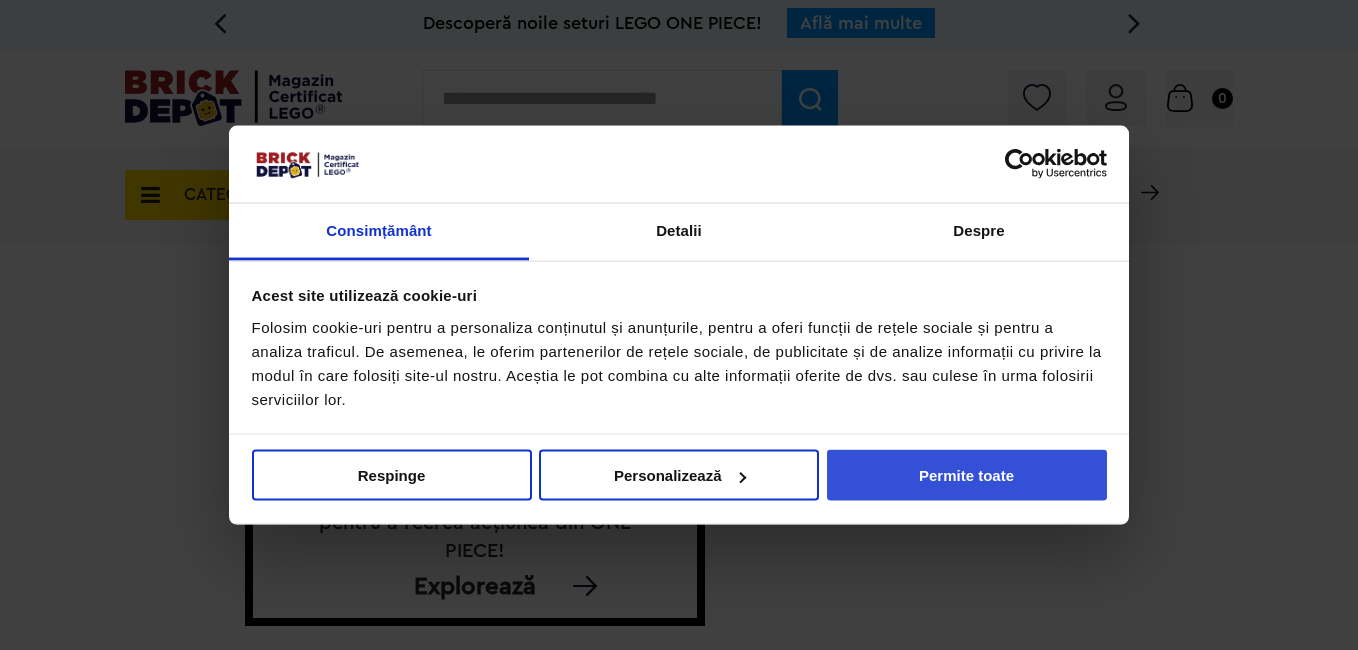 click on "Permite toate" at bounding box center [967, 475] 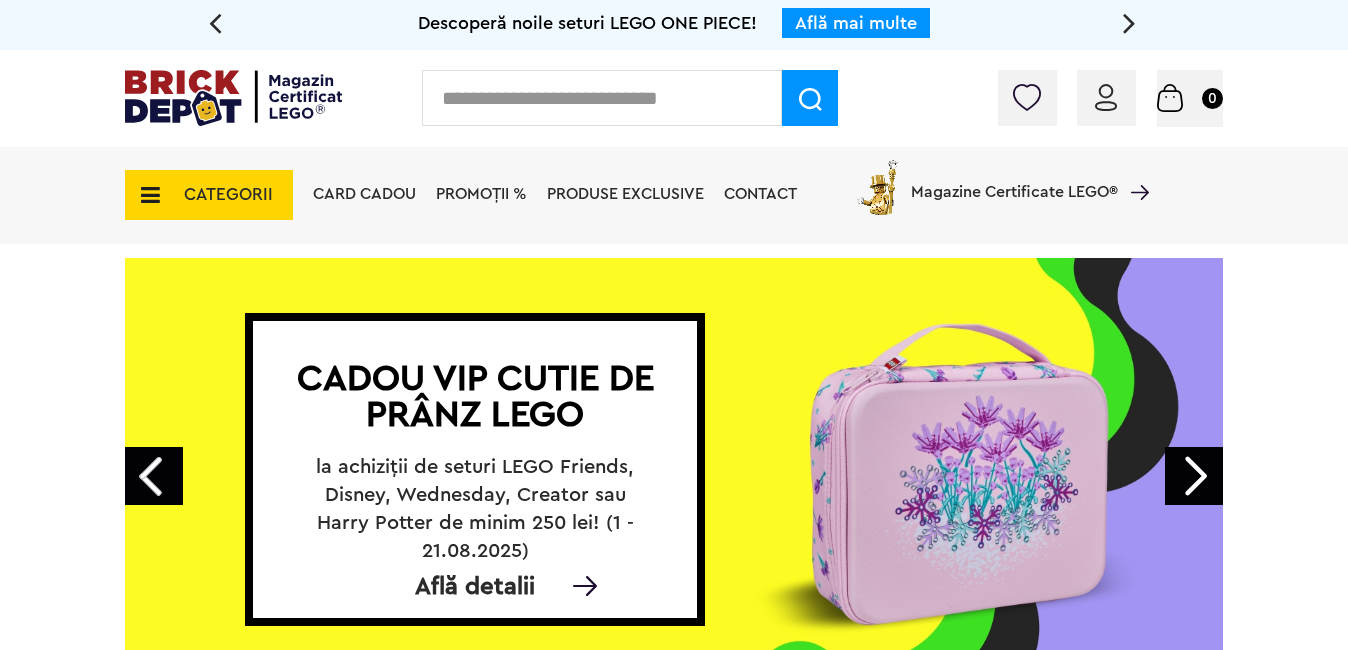 click at bounding box center [602, 98] 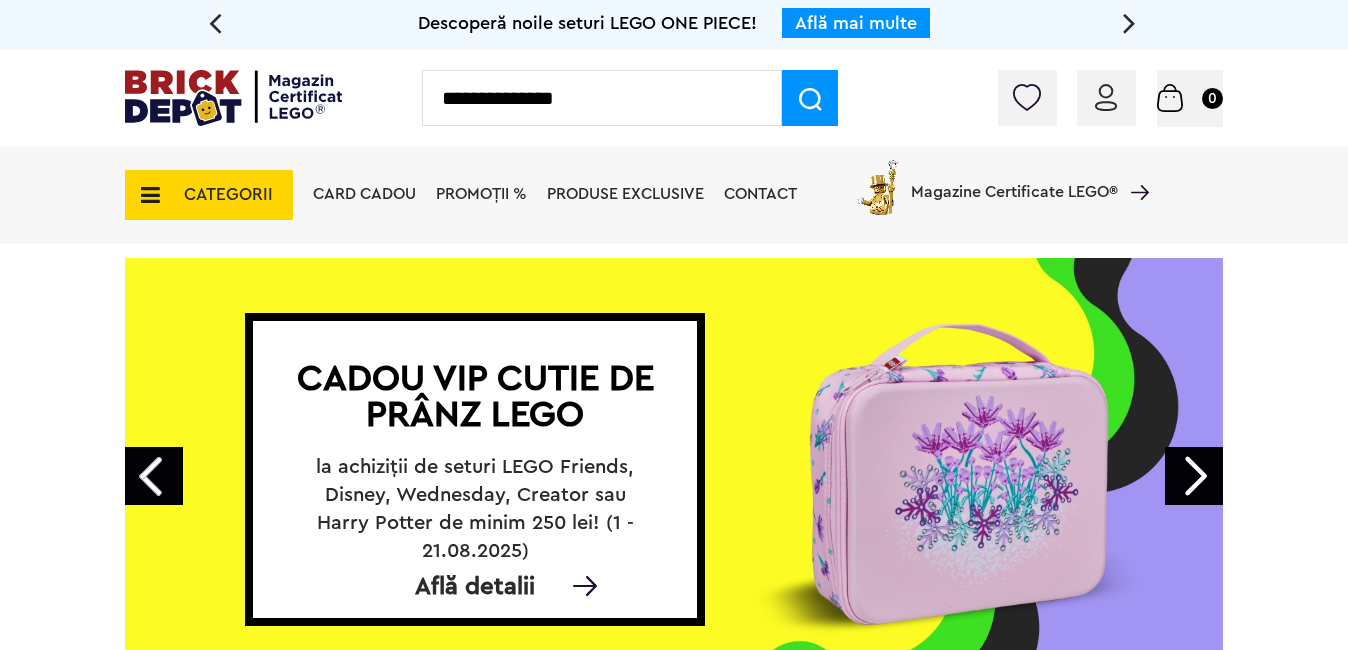 type on "**********" 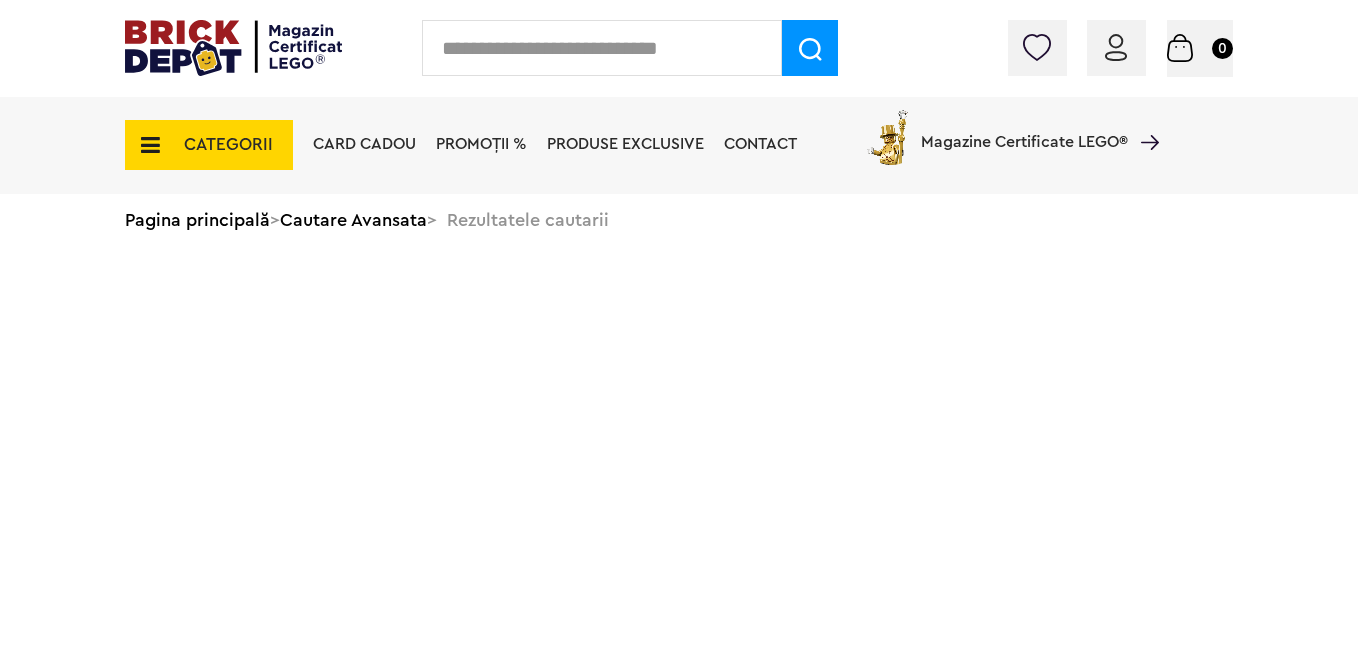 scroll, scrollTop: 0, scrollLeft: 0, axis: both 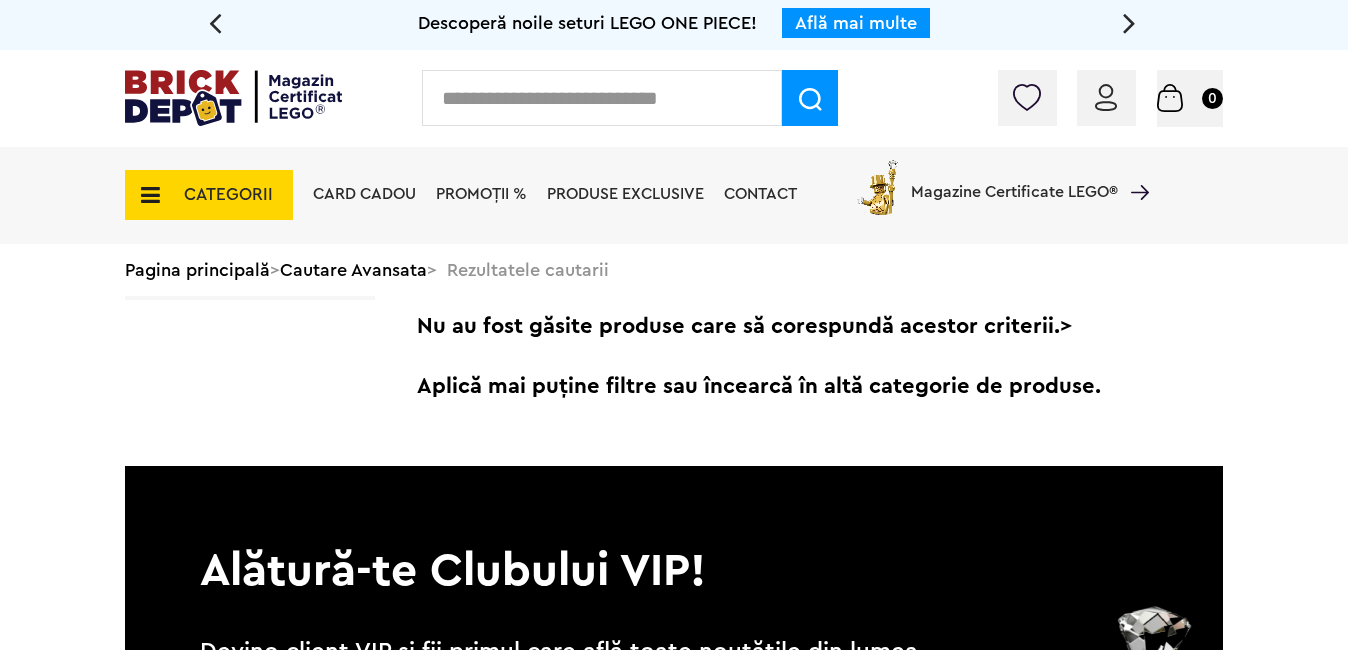 click at bounding box center (602, 98) 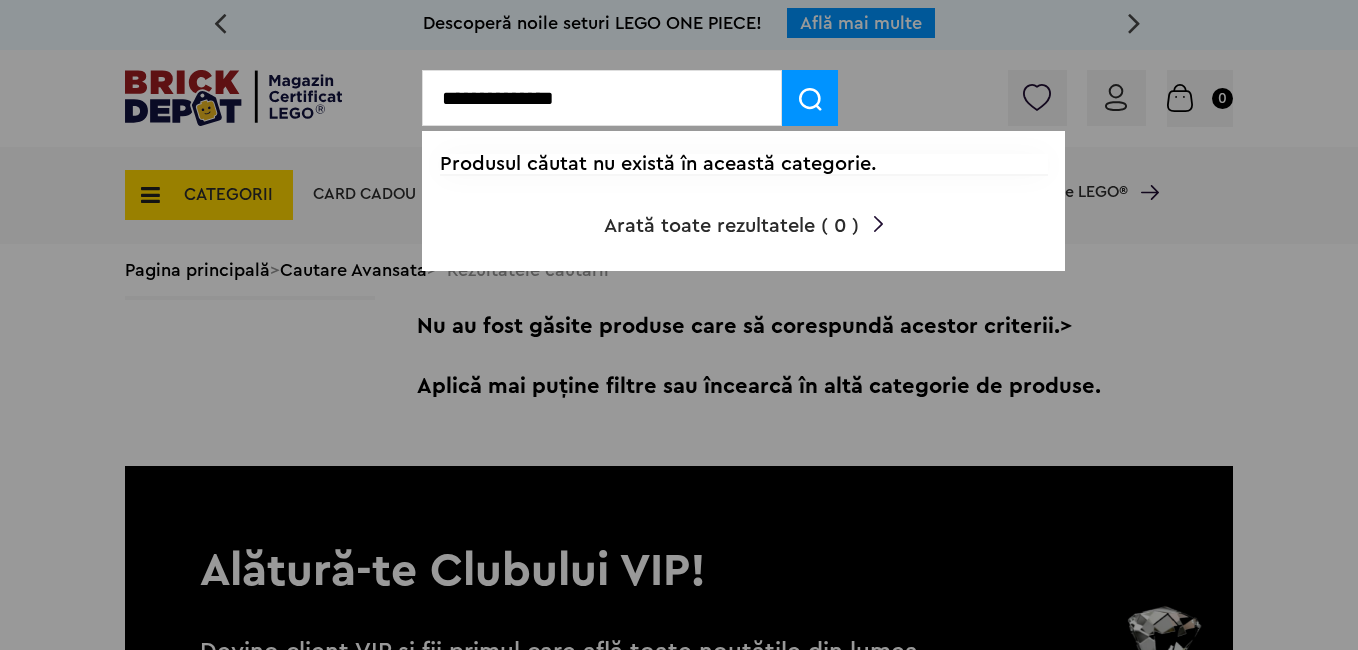 drag, startPoint x: 580, startPoint y: 100, endPoint x: 494, endPoint y: 94, distance: 86.209045 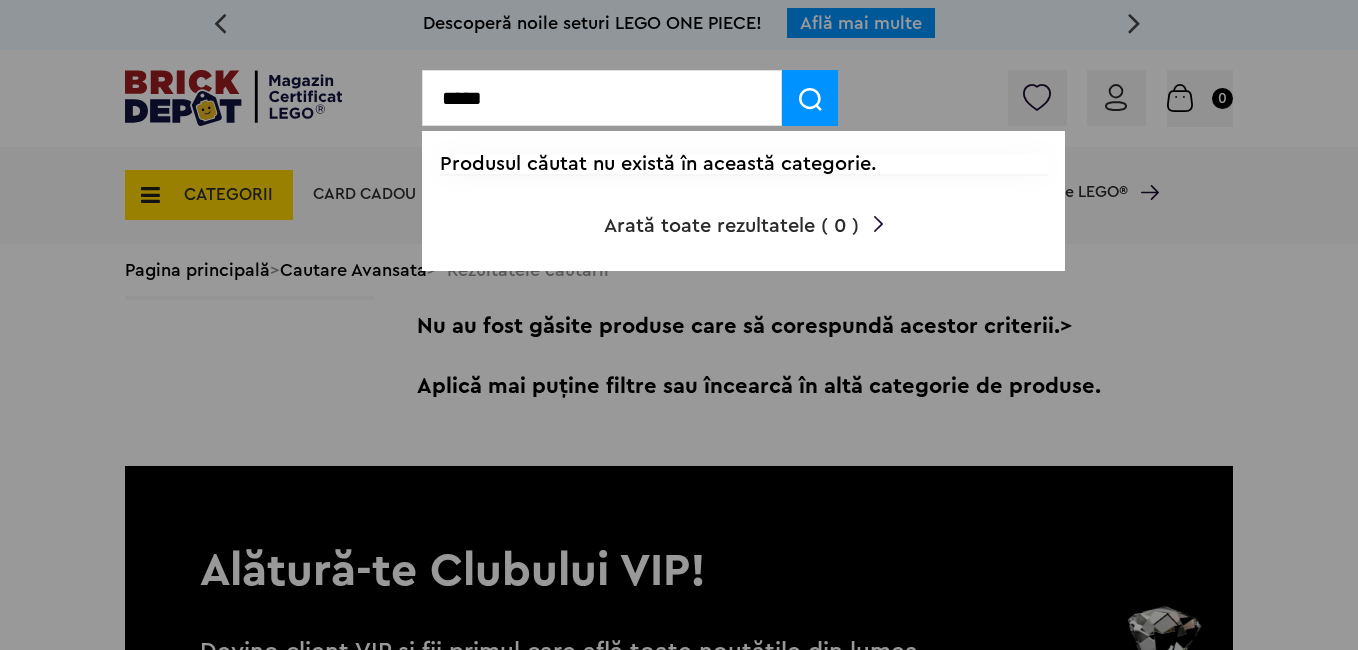 type on "*****" 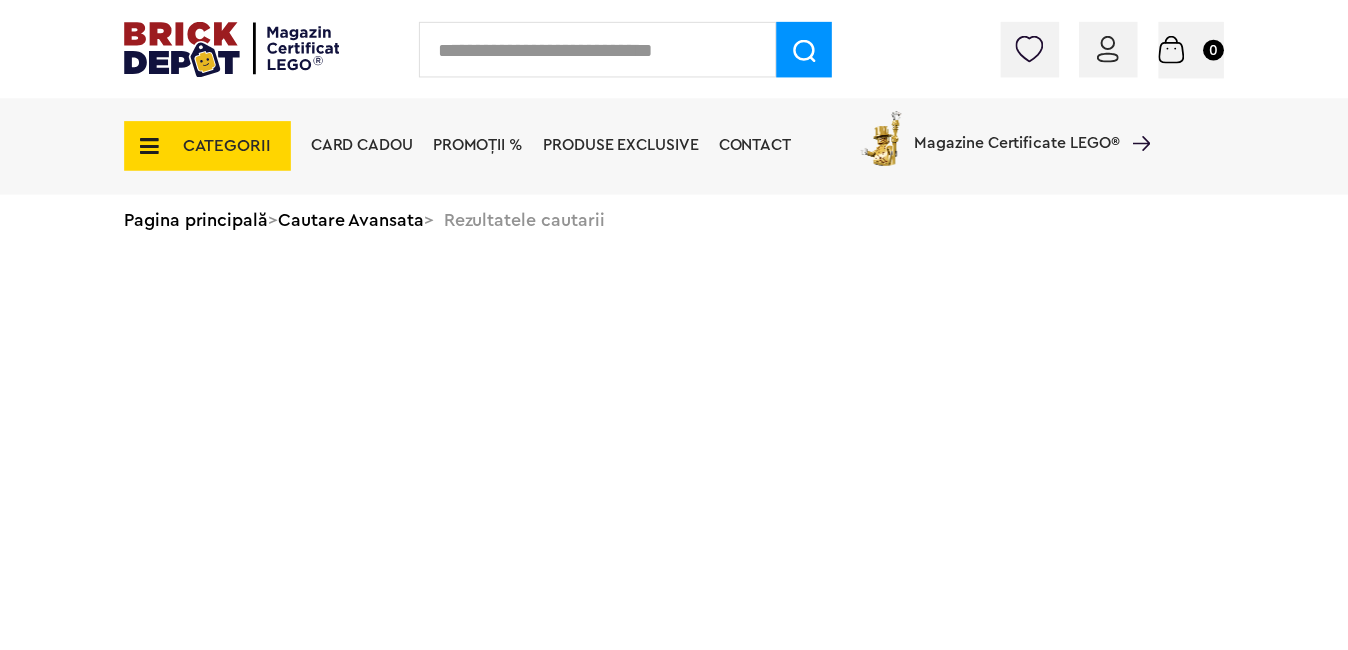 scroll, scrollTop: 0, scrollLeft: 0, axis: both 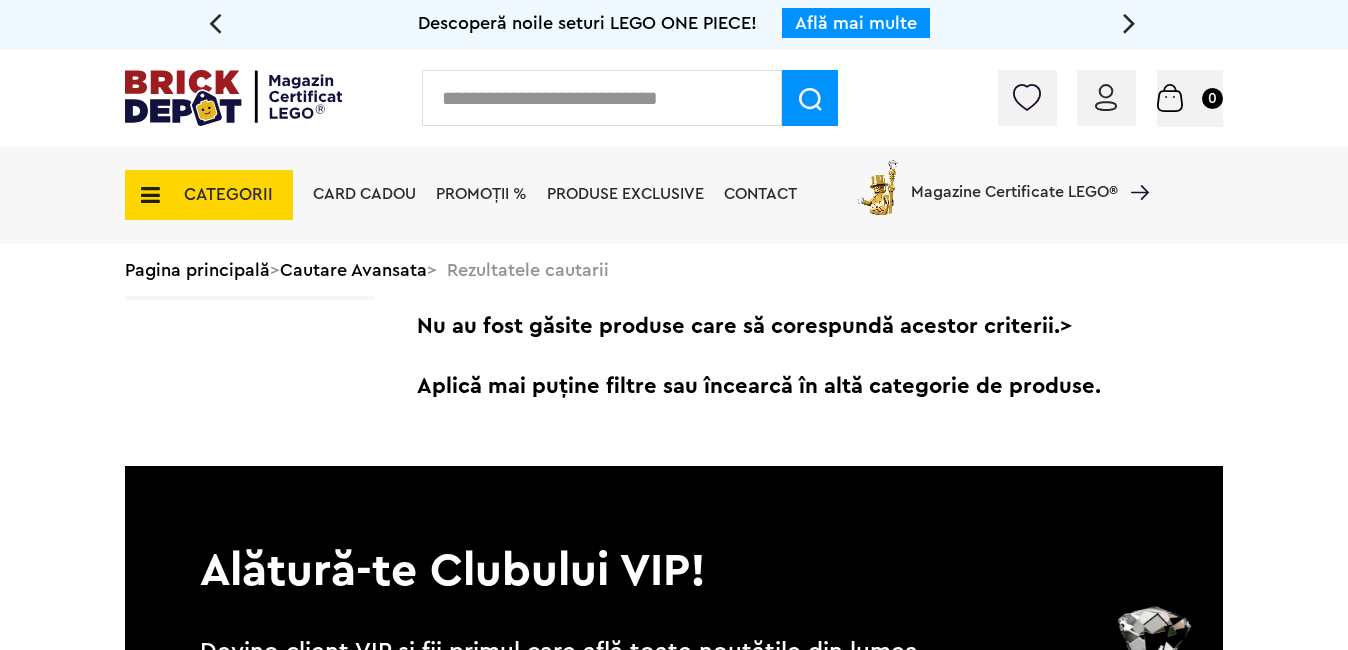 click at bounding box center [602, 98] 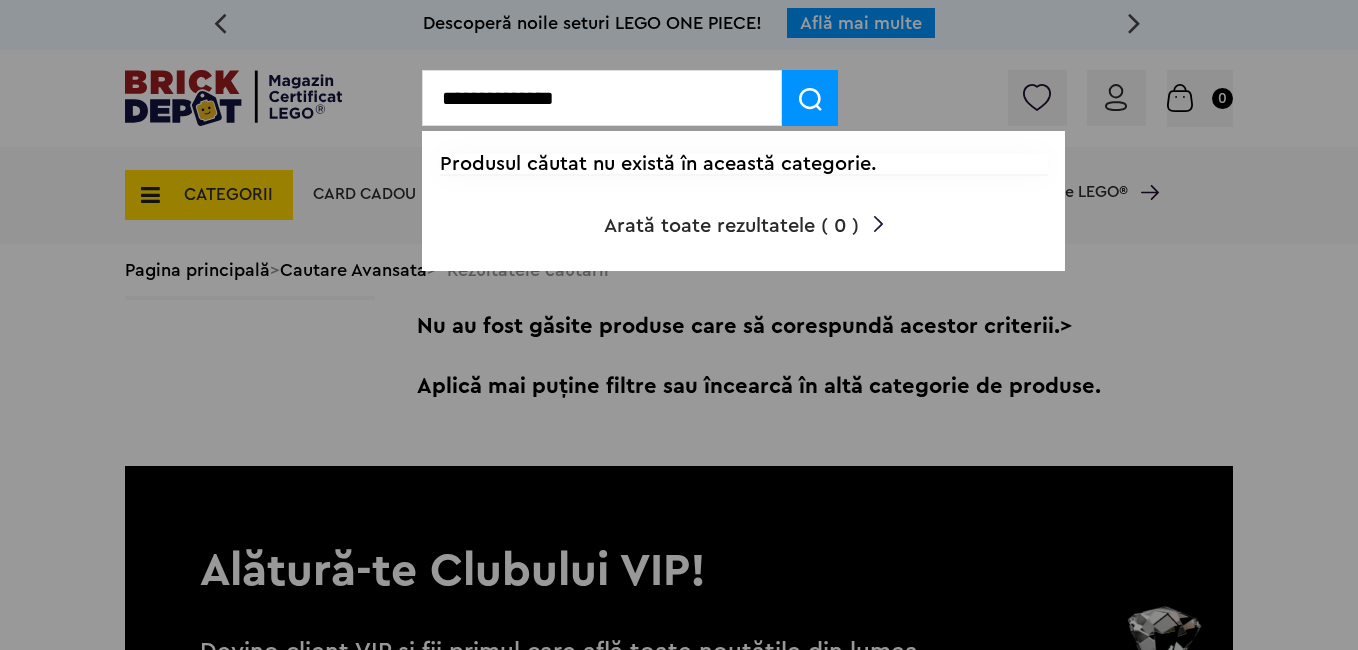 drag, startPoint x: 518, startPoint y: 99, endPoint x: 365, endPoint y: 97, distance: 153.01308 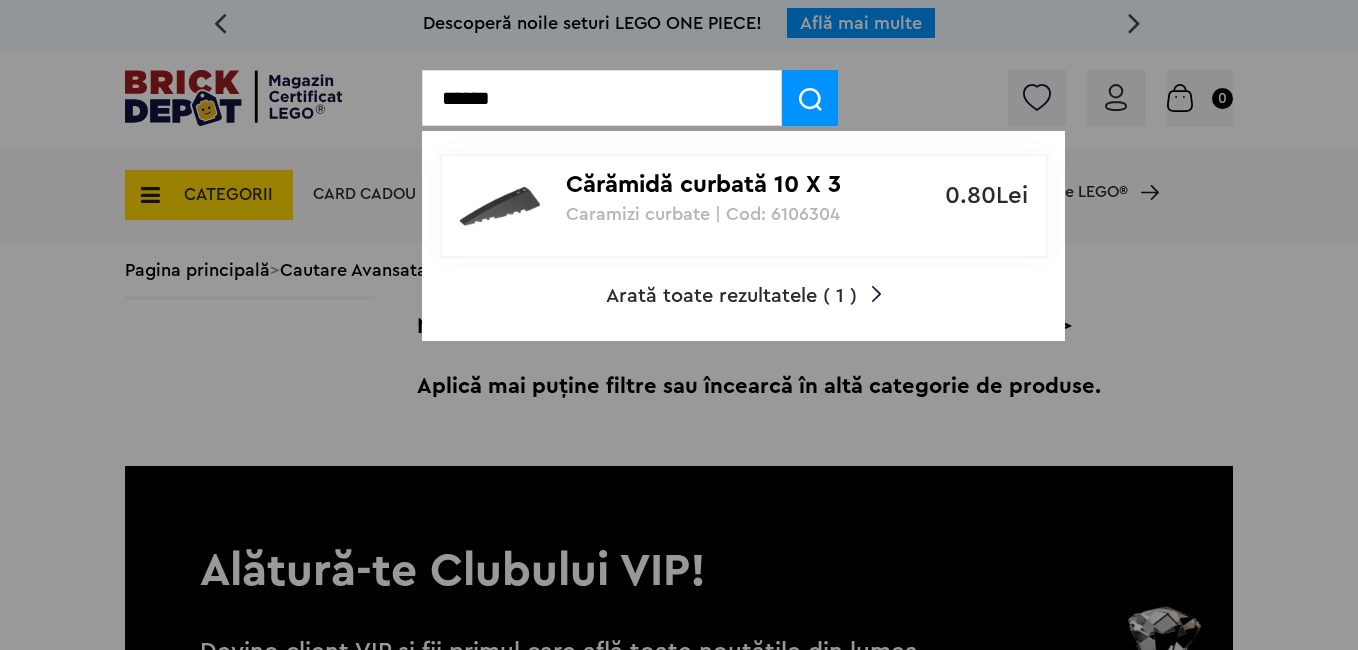 type on "******" 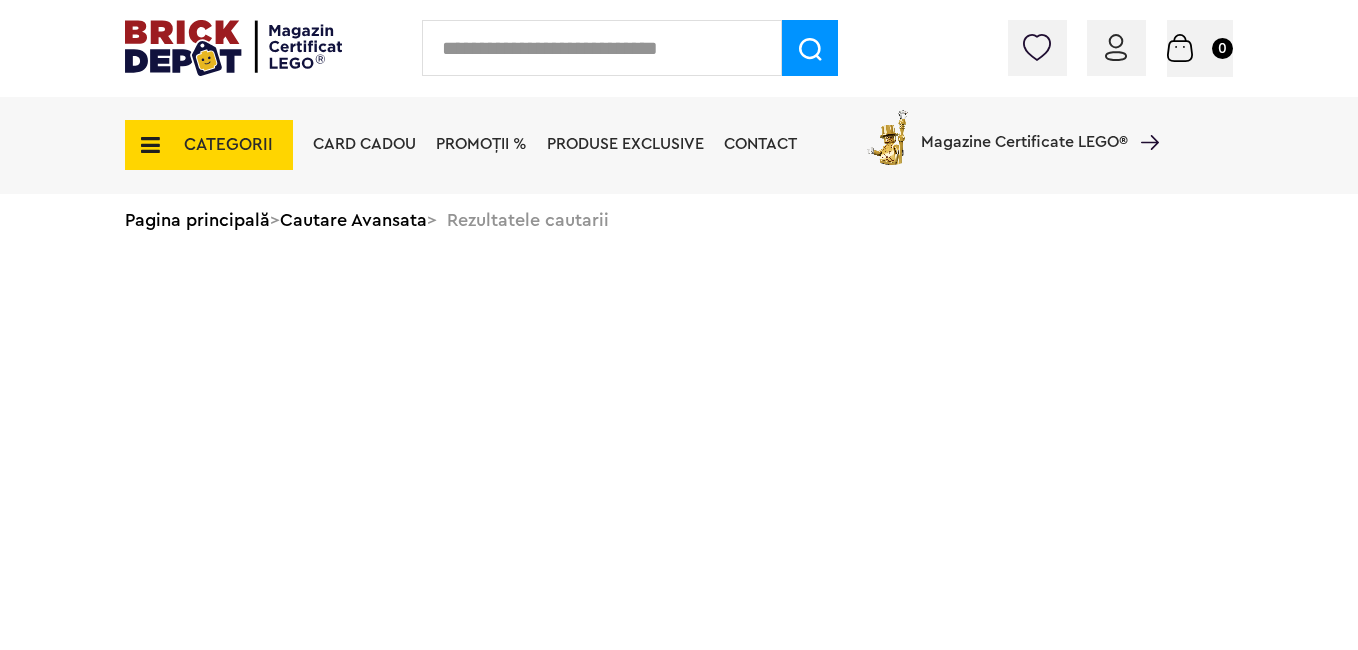 scroll, scrollTop: 0, scrollLeft: 0, axis: both 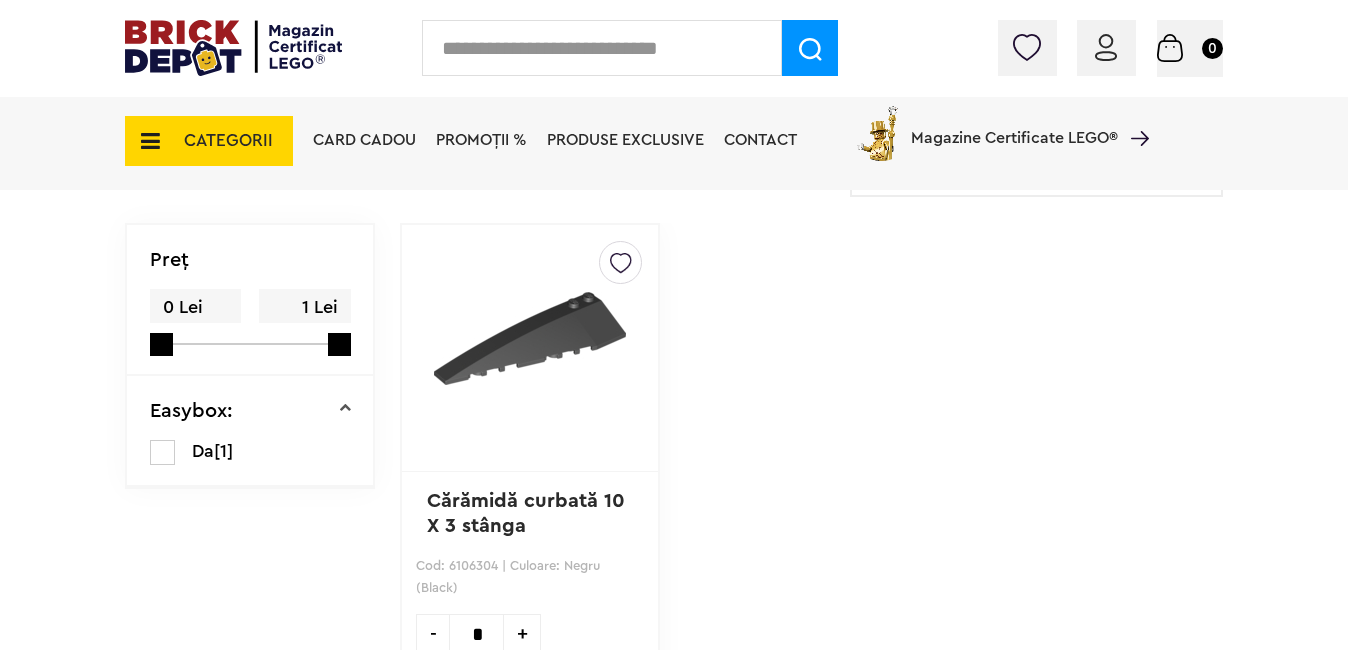 click on "Cărămidă curbată 10 X 3 stânga" at bounding box center (529, 513) 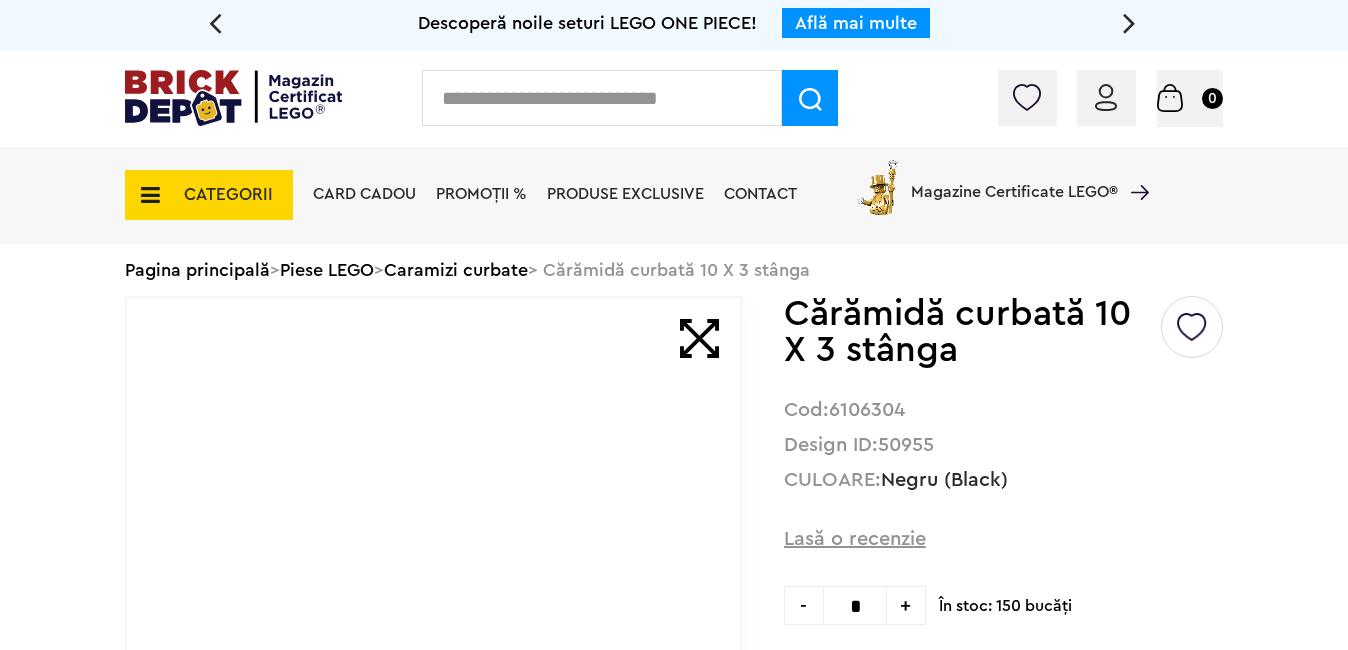 scroll, scrollTop: 0, scrollLeft: 0, axis: both 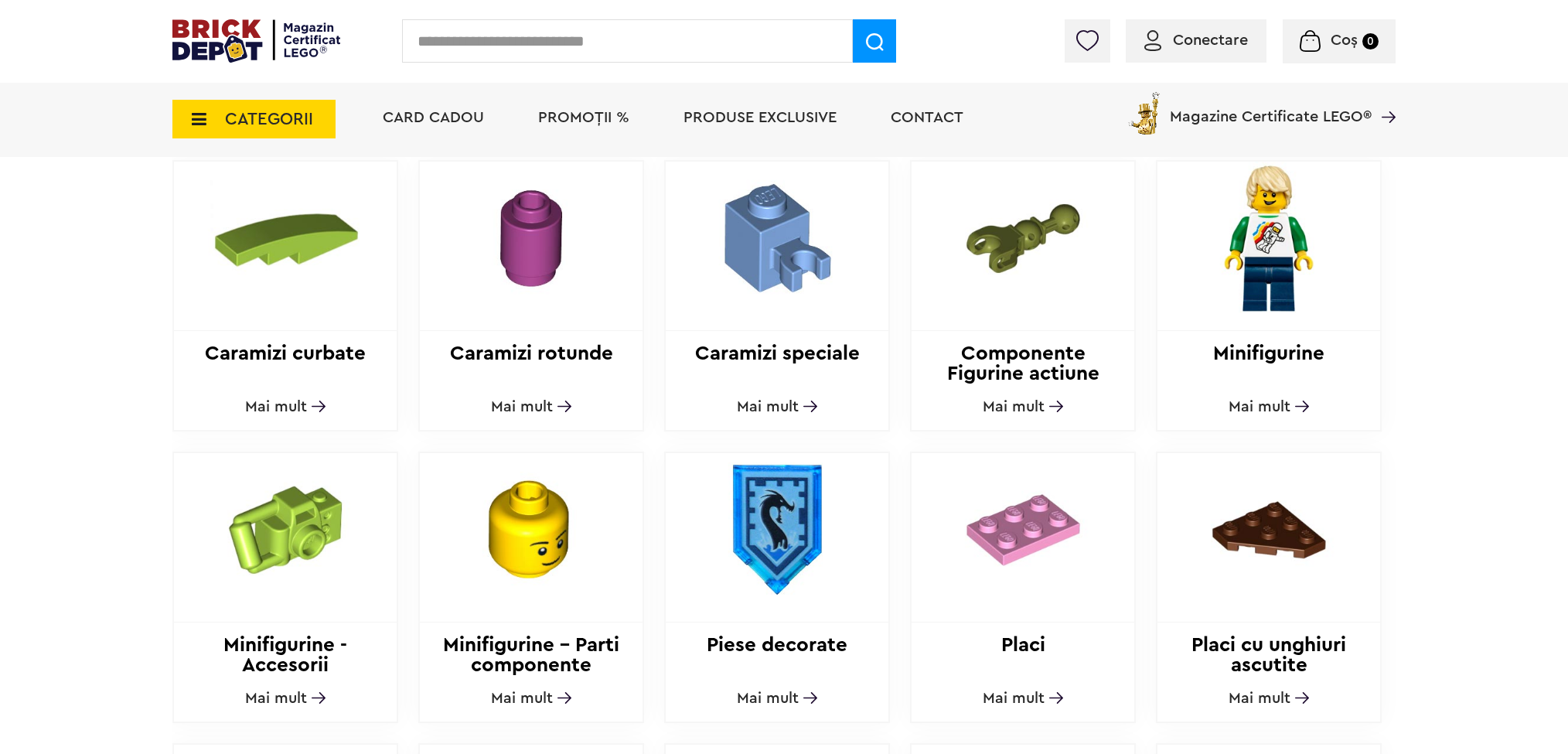 click on "Mai mult" at bounding box center (522, 698) 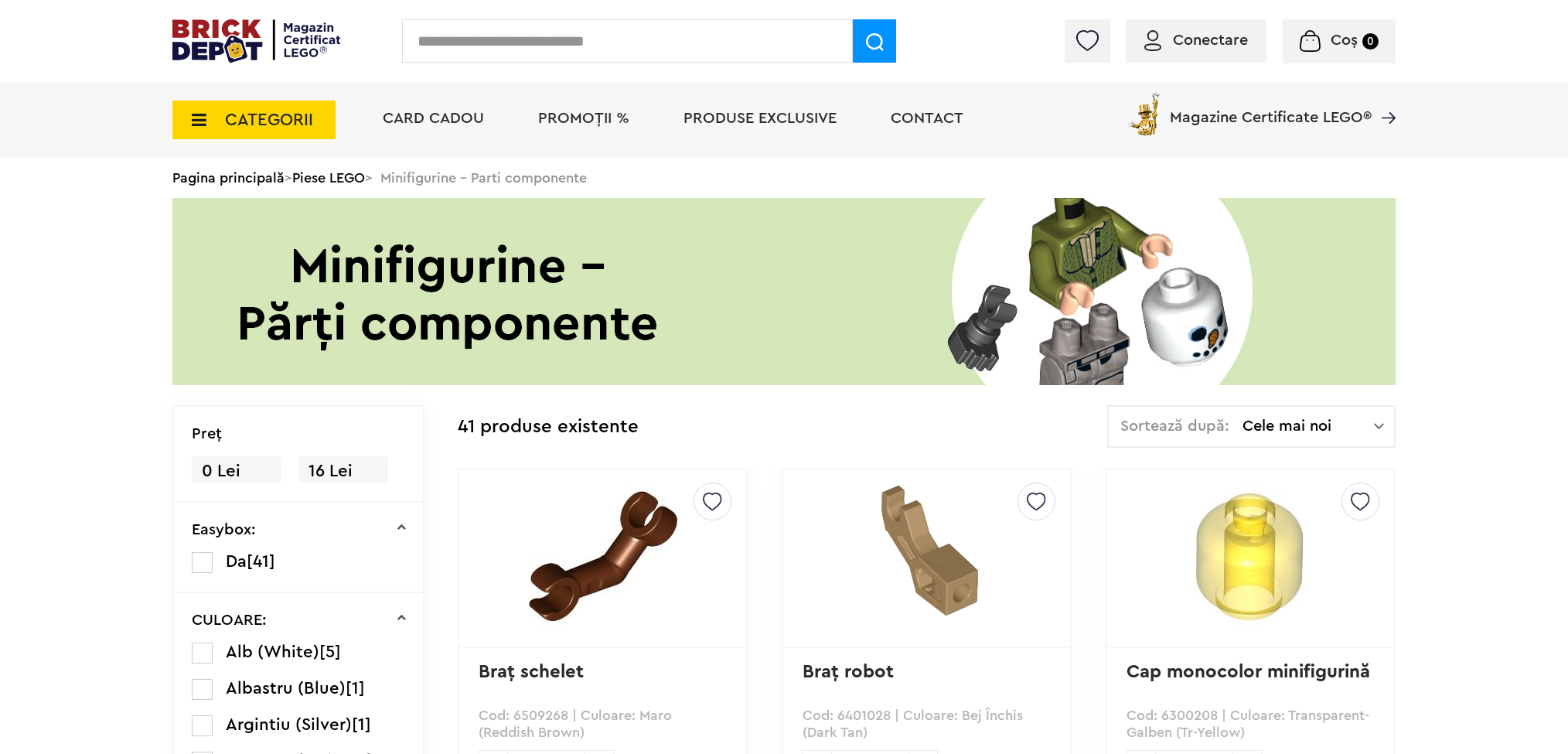 scroll, scrollTop: 0, scrollLeft: 0, axis: both 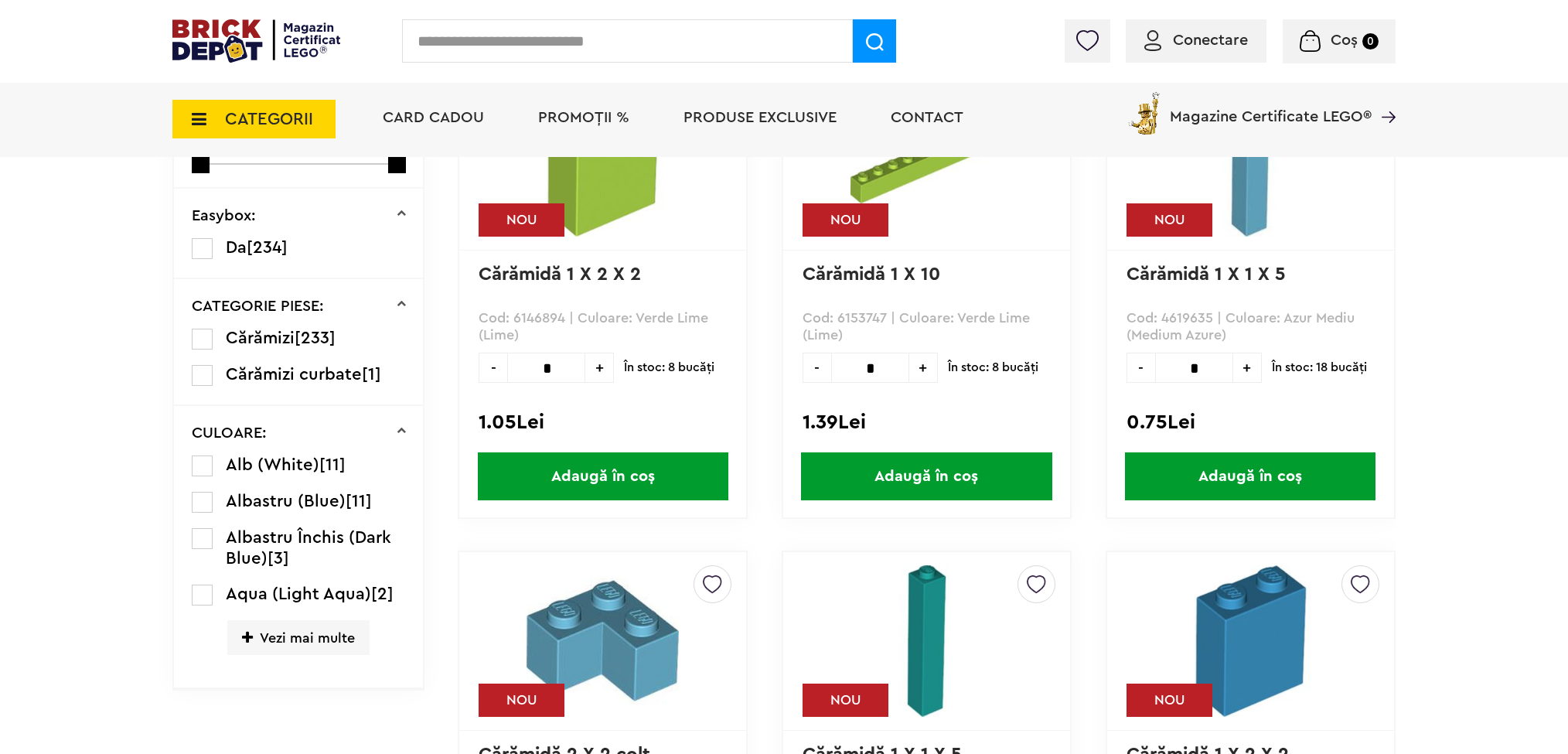 click at bounding box center [247, 638] 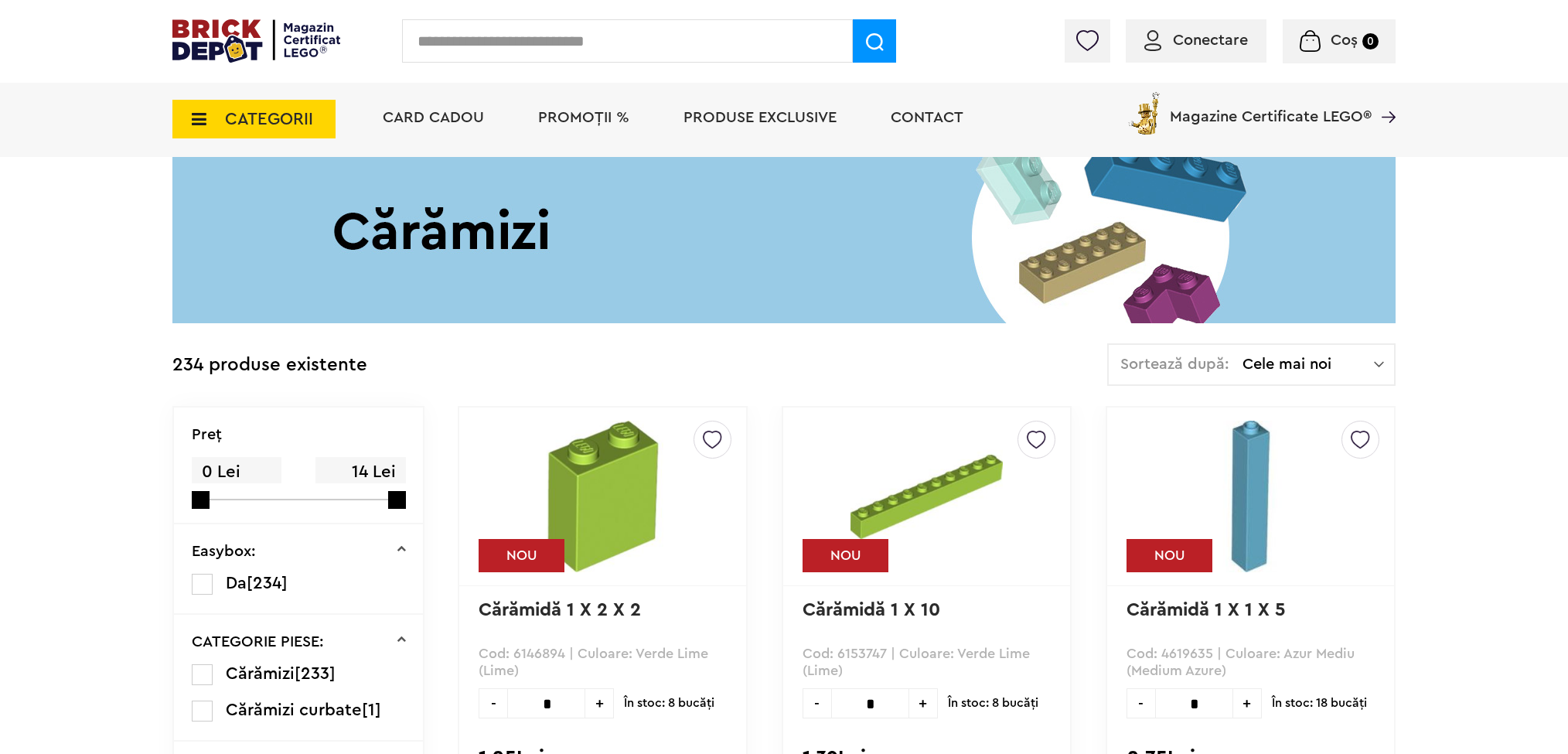 scroll, scrollTop: 116, scrollLeft: 0, axis: vertical 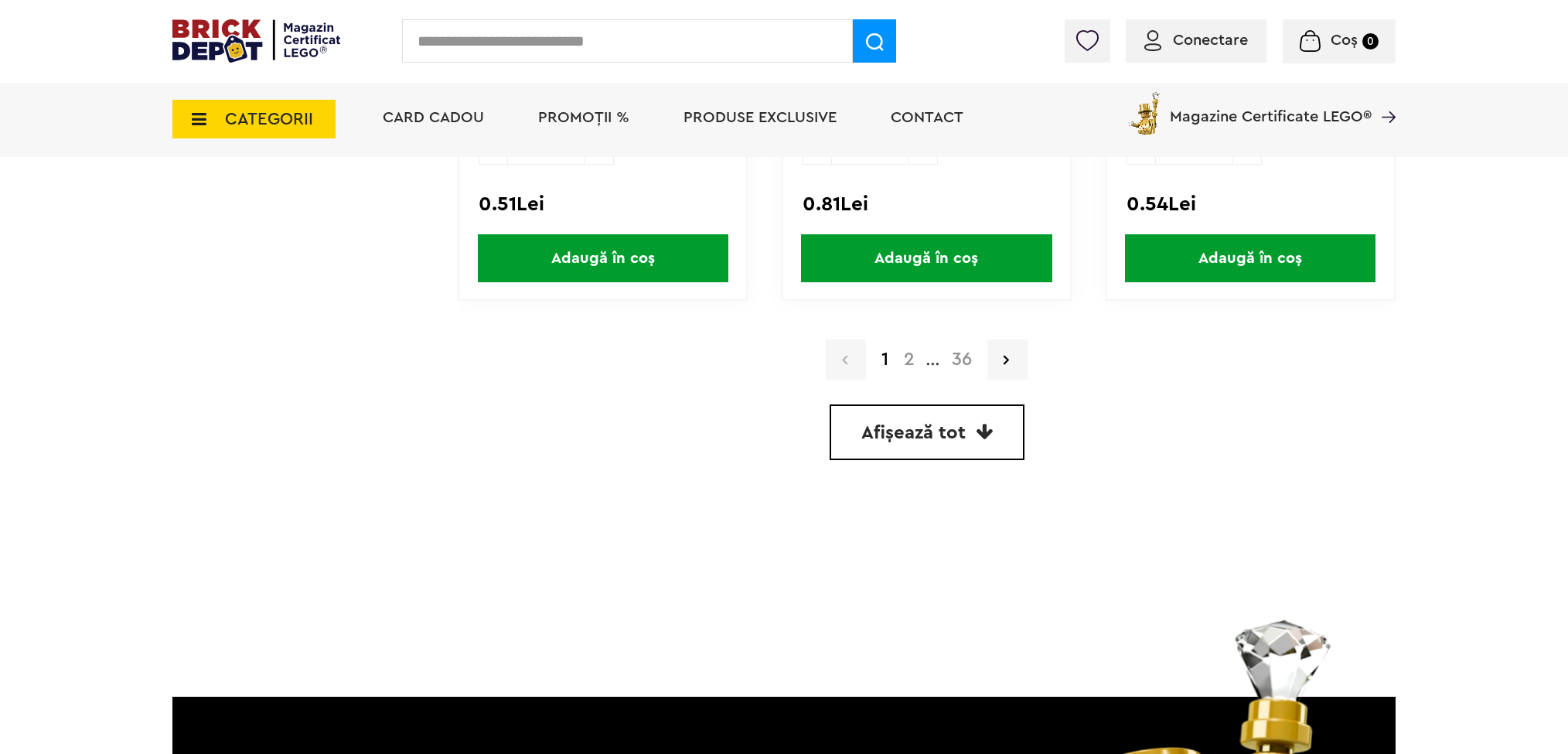 drag, startPoint x: 914, startPoint y: 413, endPoint x: 921, endPoint y: 427, distance: 15.65248 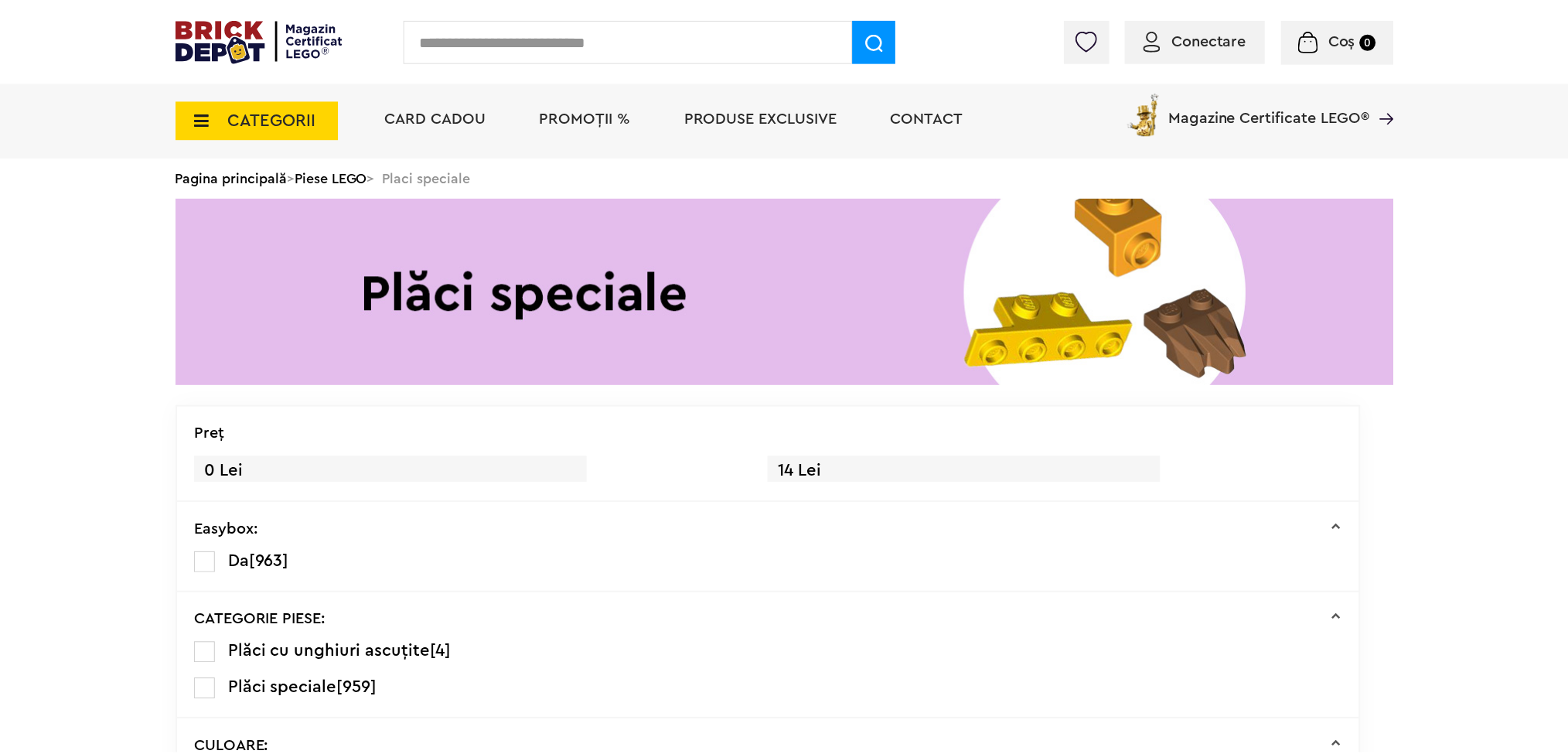 scroll, scrollTop: 0, scrollLeft: 0, axis: both 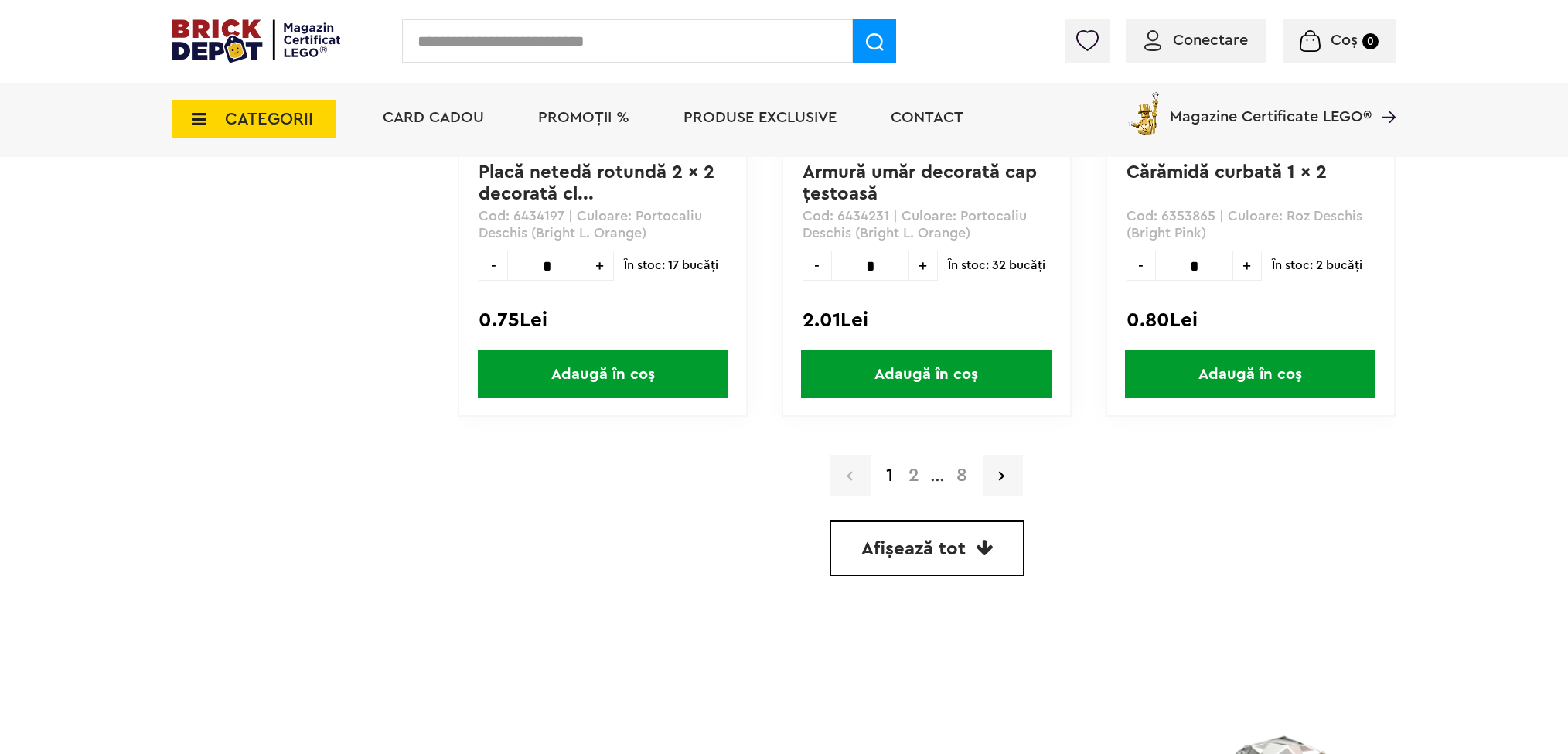 click on "Afișează tot" at bounding box center (913, 549) 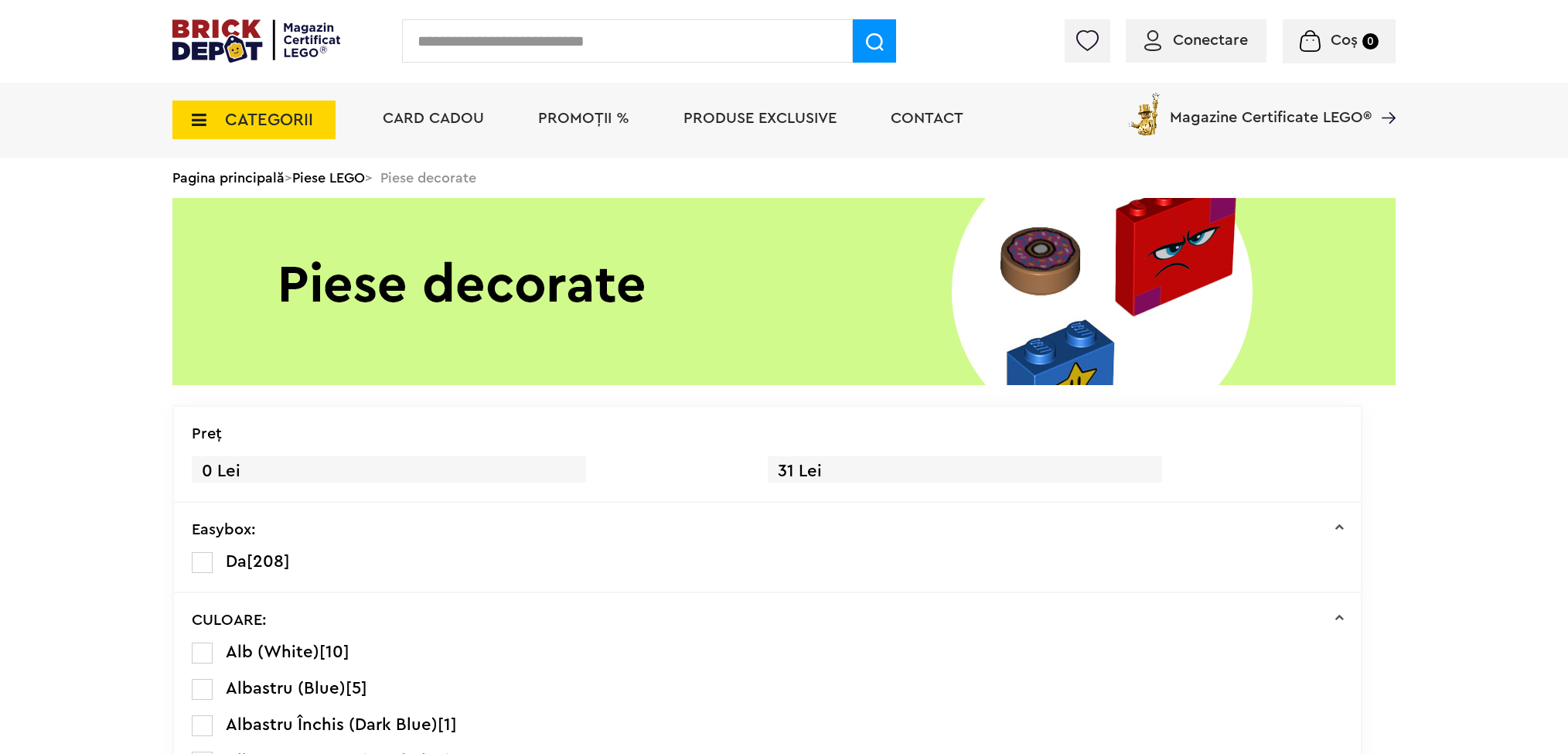 scroll, scrollTop: 0, scrollLeft: 0, axis: both 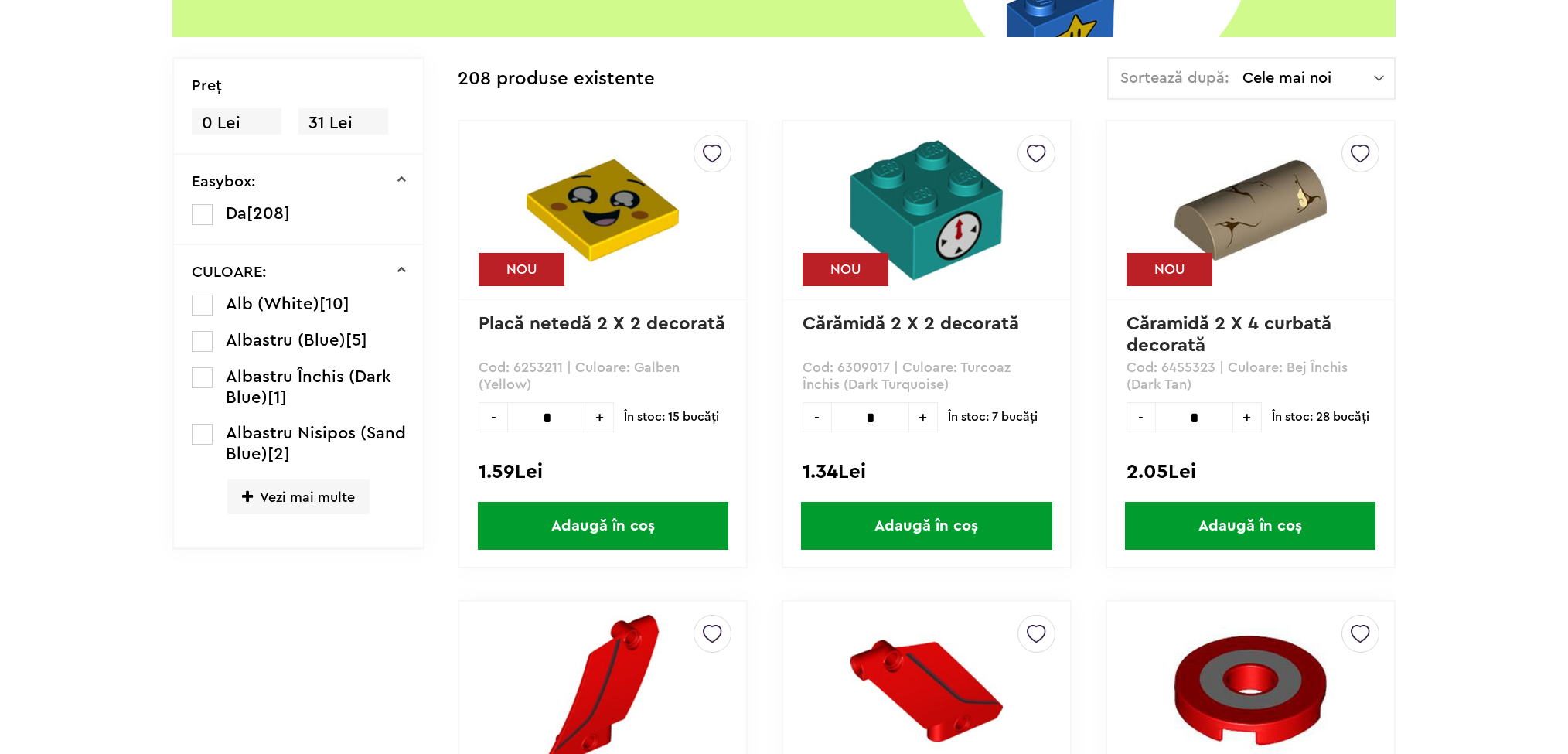 click on "Linkuri Importante
Comenzile mele
Date personale
Adrese
Parolă
Listă dorințe
Recenziile mele
VIP
Delogare
Filtre
Preţ 0 Lei 31 Lei Easybox: Da  [208] CULOARE: Alb (White)  [10] Albastru (Blue)  [5] Albastru Închis (Dark Blue)  [1] Albastru Nisipos (Sand Blue)  [2] Vezi mai multe Bej (Tan)  [35] Bej Închis (Dark Tan)  [2] Coral (Coral)  [1] Galben (Yellow)  [17] Gri Deschis (Light B. Grey)  [6] Gri Închis (Dark B. Grey)  [1] Magenta (Magenta)  [1] Maro (Reddish Brown)  [3] Multicolor  [59] Negru (Black)  [6] Nougat Deschis (Light Nougat)  [3] Nougat Mediu (Medium Nougat)   [1] Portocaliu (Orange)  [4] Portocaliu Deschis (Bright L. Orange)  [4] Portocaliu Închis (Dark Orange)  [1] Roşu (Red)  [4] Roşu Închis (Dark Red)  [1] Roz Deschis (Bright Pink)  [4] Transparent-Clar (Tr-Clear)  [2] Turcoaz Închis (Dark Turquoise)  [1] Verde Deschis (Bright Green)  [1]  [31]  [2]" at bounding box center (315, 16909) 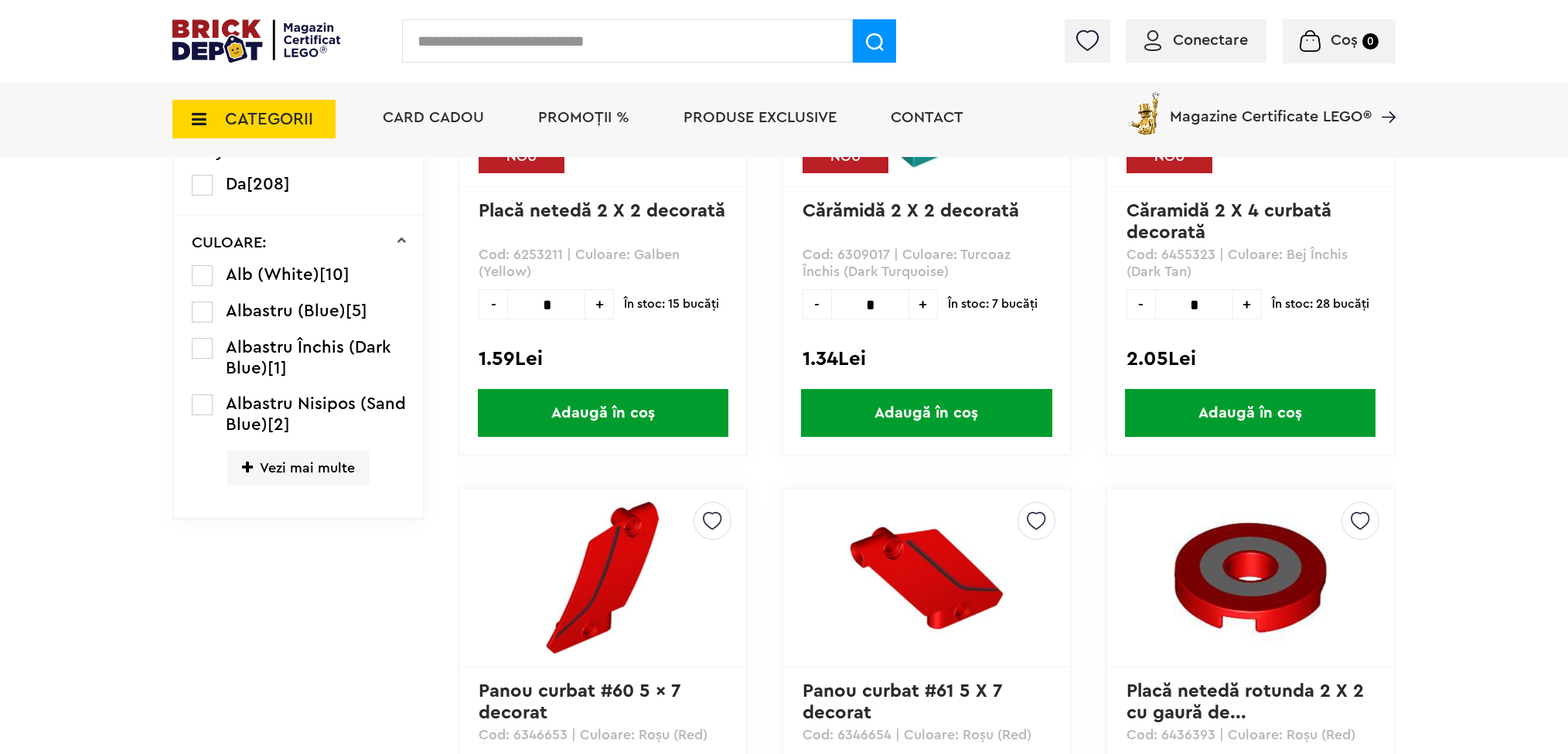 scroll, scrollTop: 580, scrollLeft: 0, axis: vertical 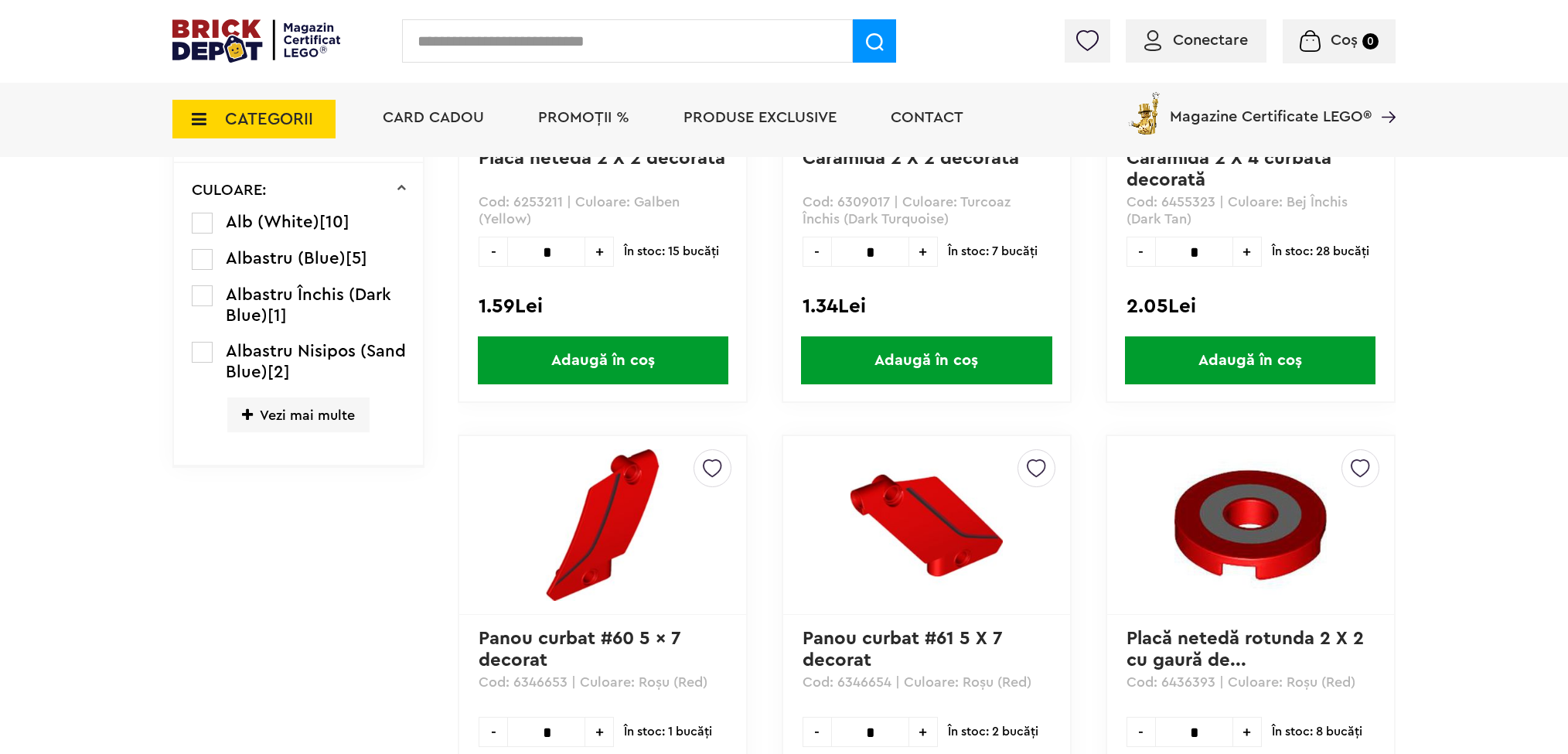 click at bounding box center (247, 415) 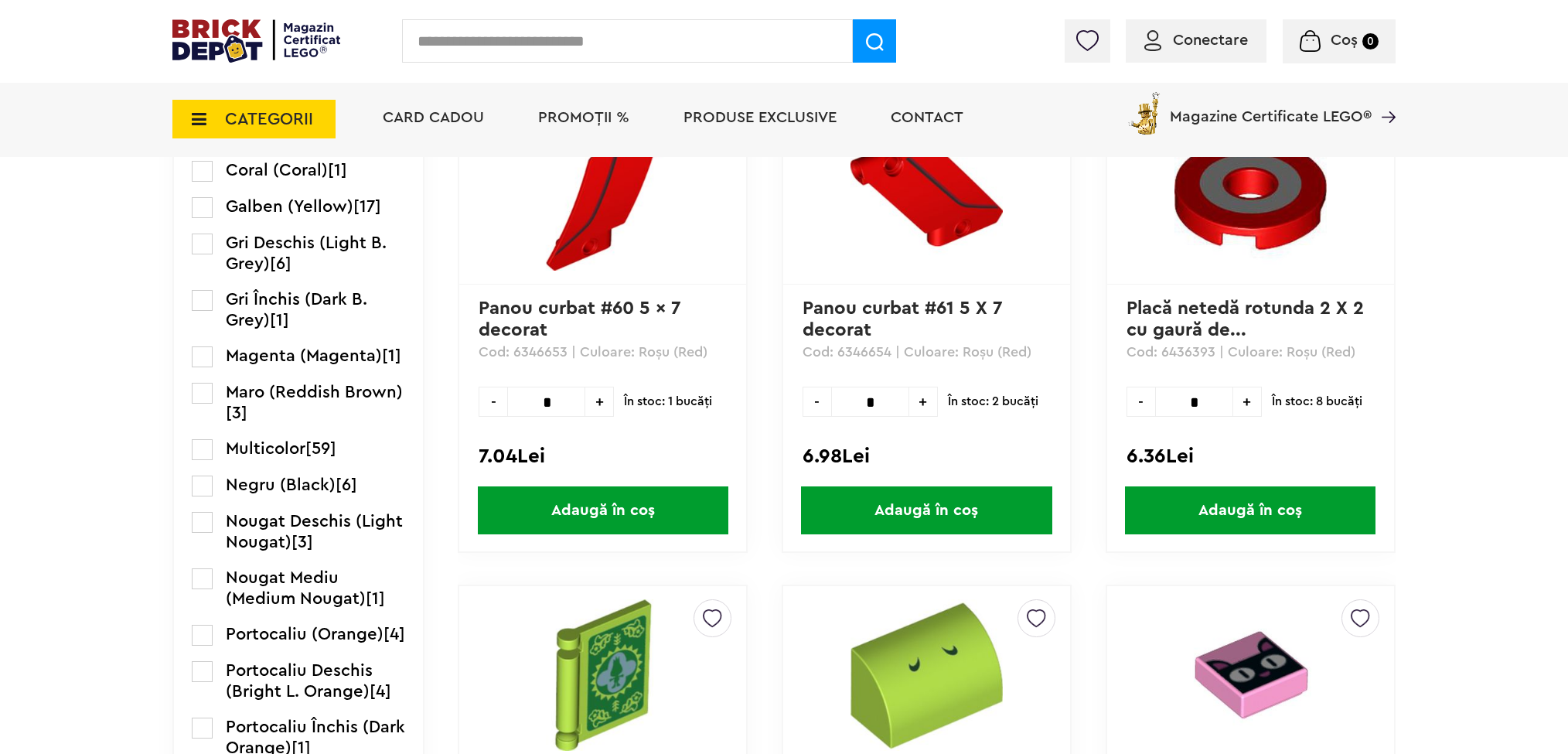 scroll, scrollTop: 1044, scrollLeft: 0, axis: vertical 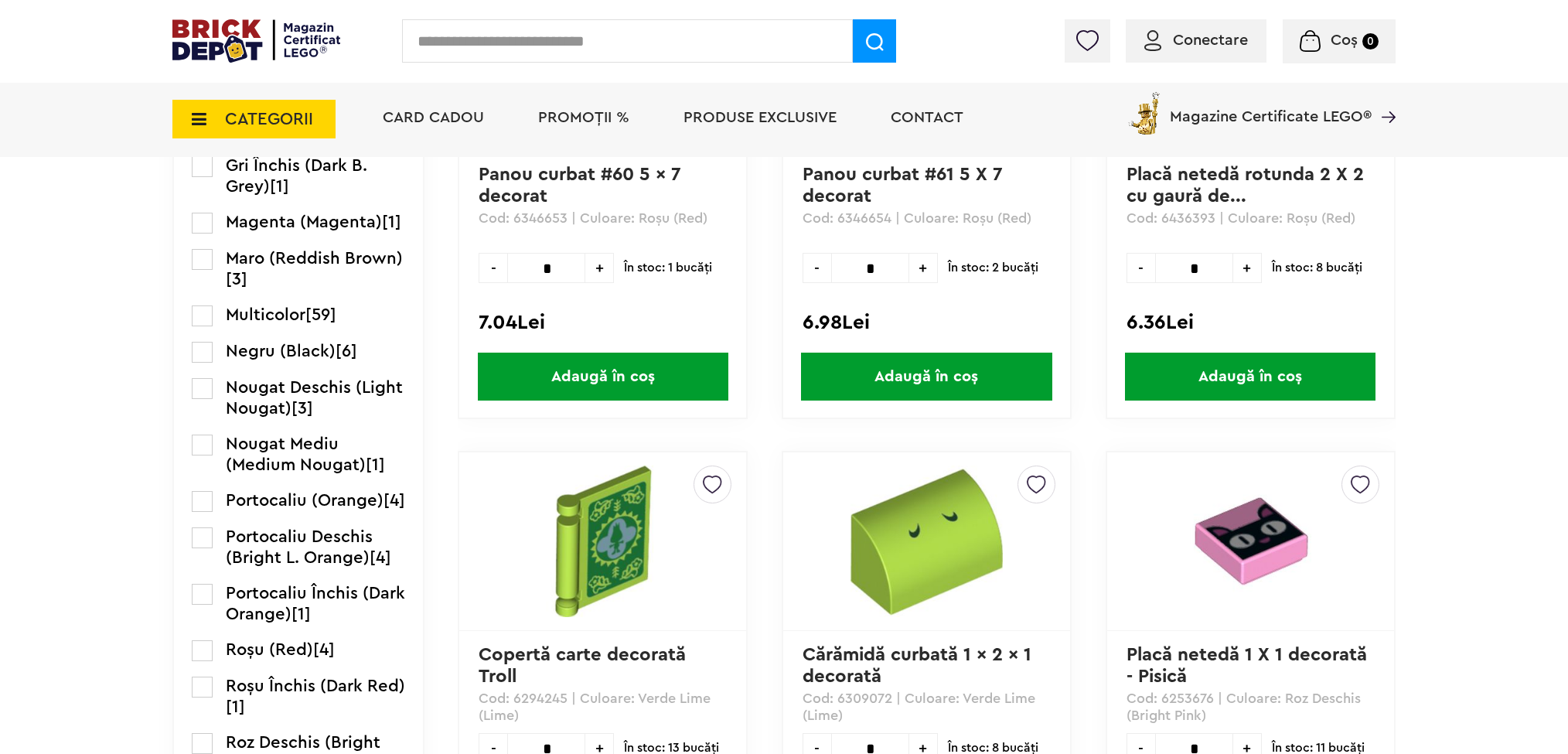 click at bounding box center (202, 687) 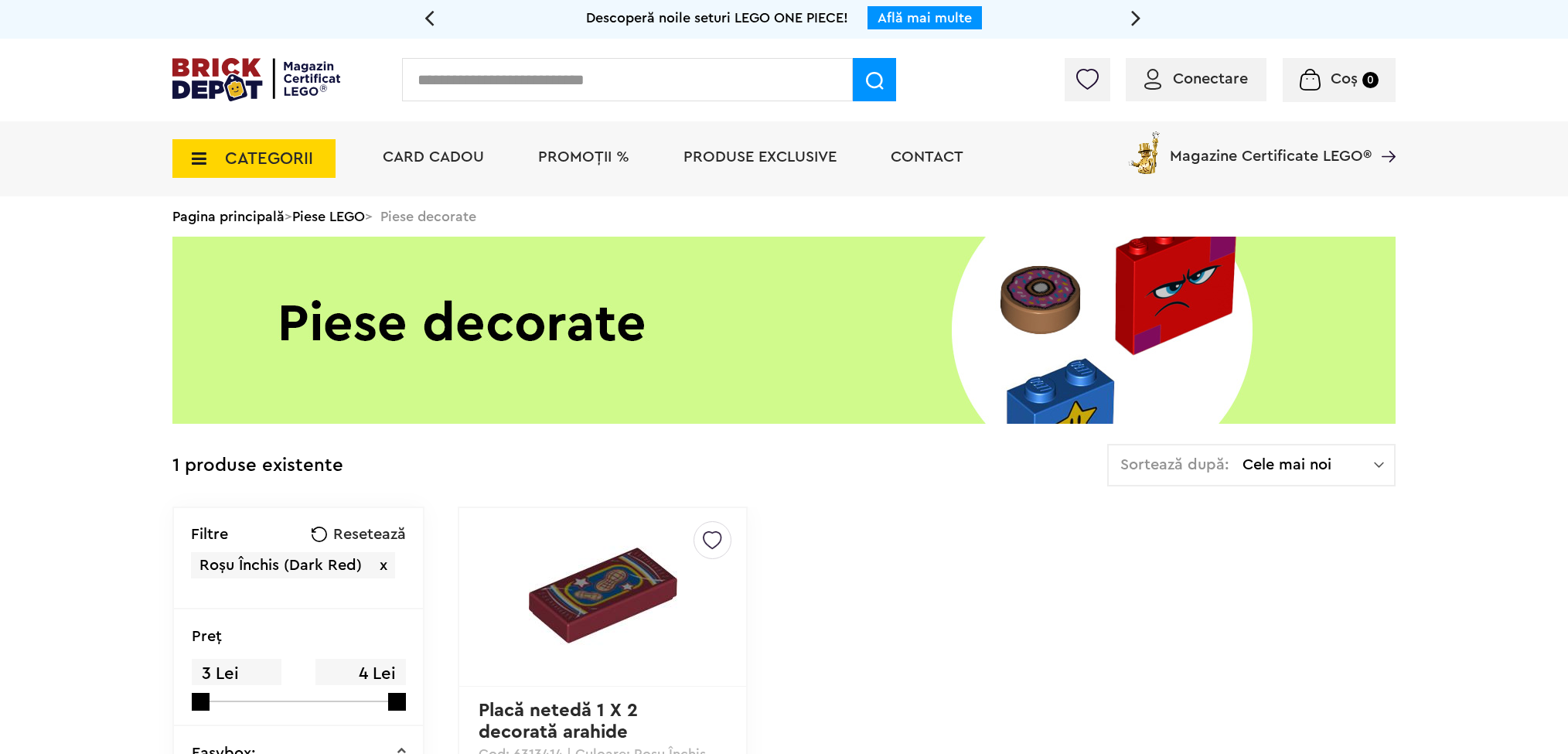 scroll, scrollTop: 0, scrollLeft: 0, axis: both 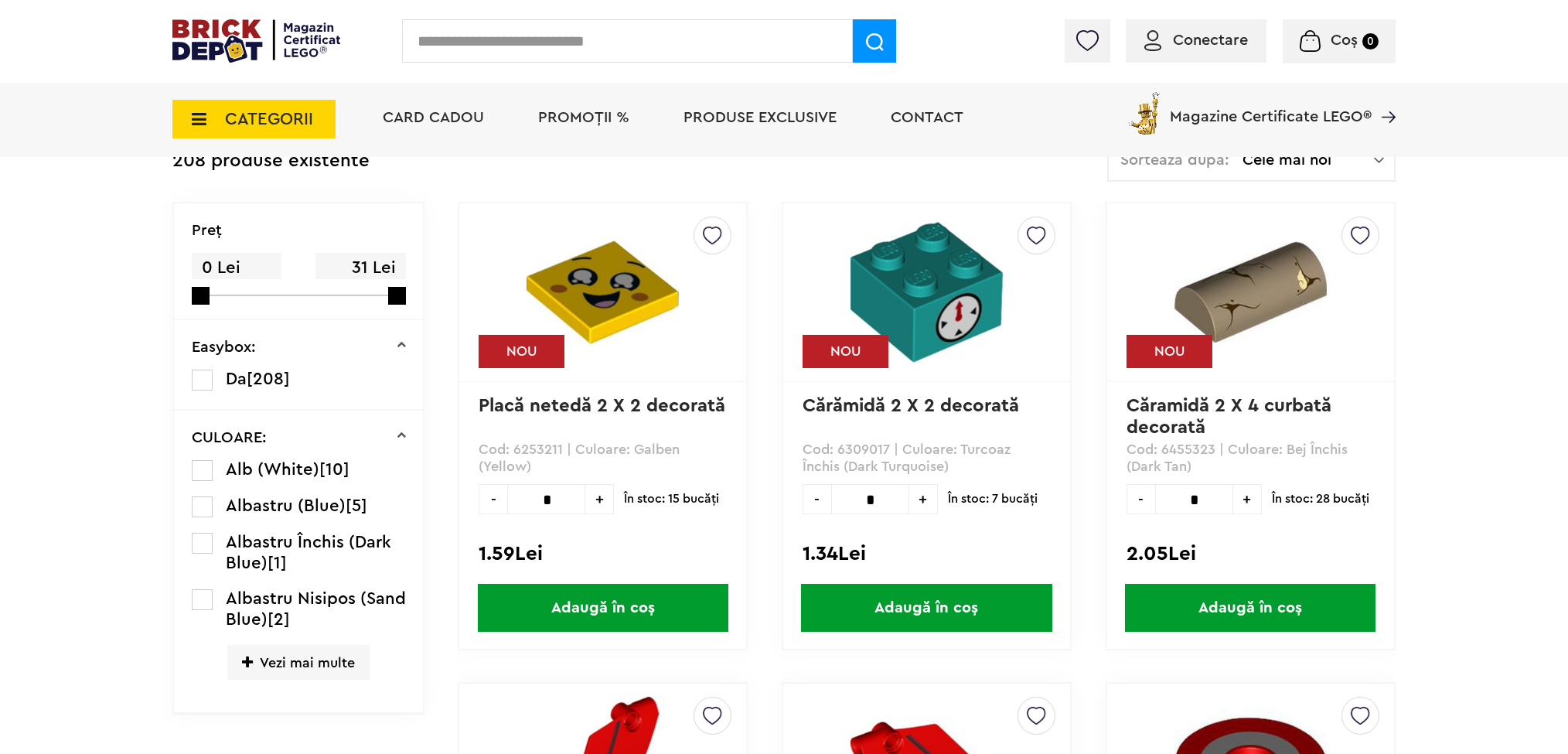 click at bounding box center [247, 663] 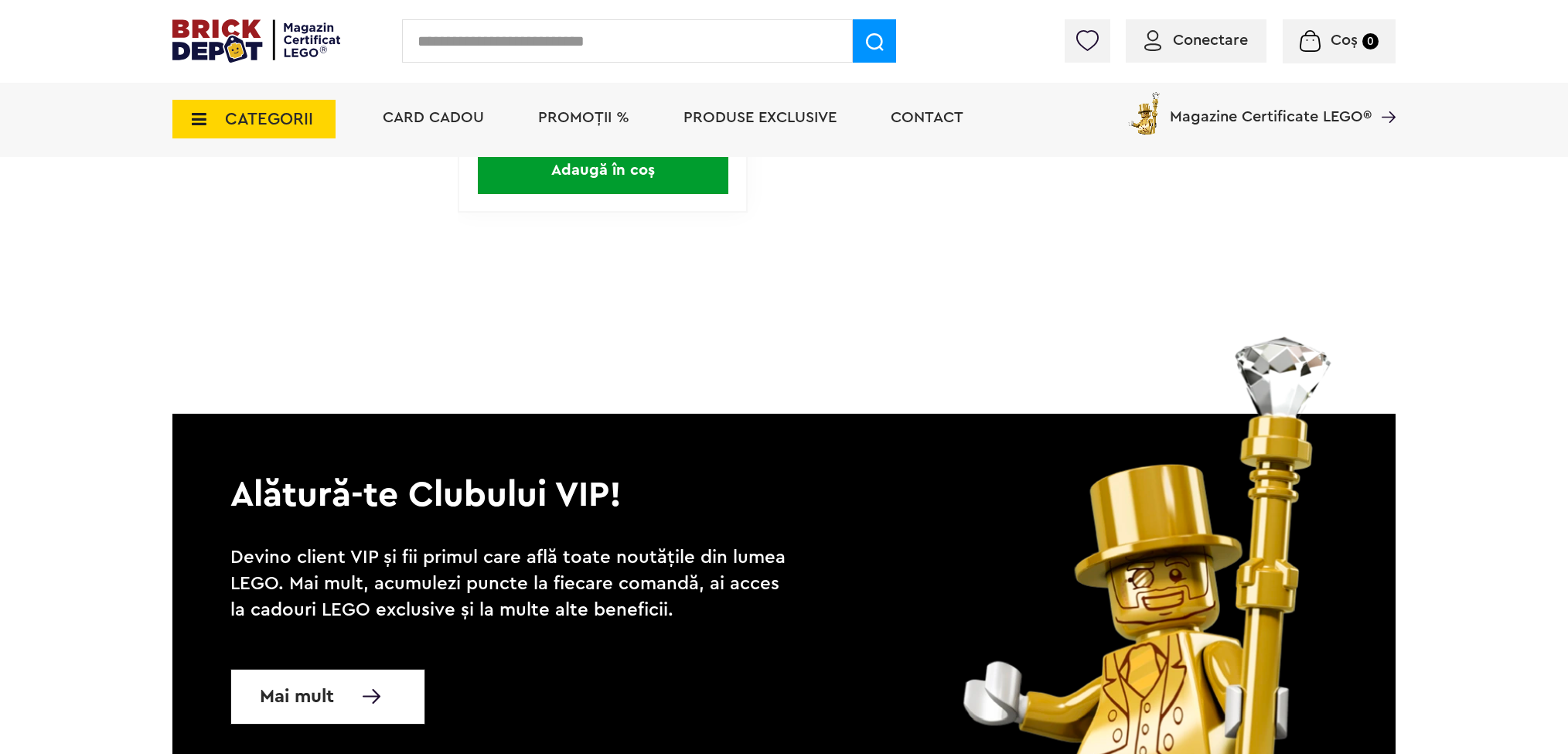 scroll, scrollTop: 33973, scrollLeft: 0, axis: vertical 